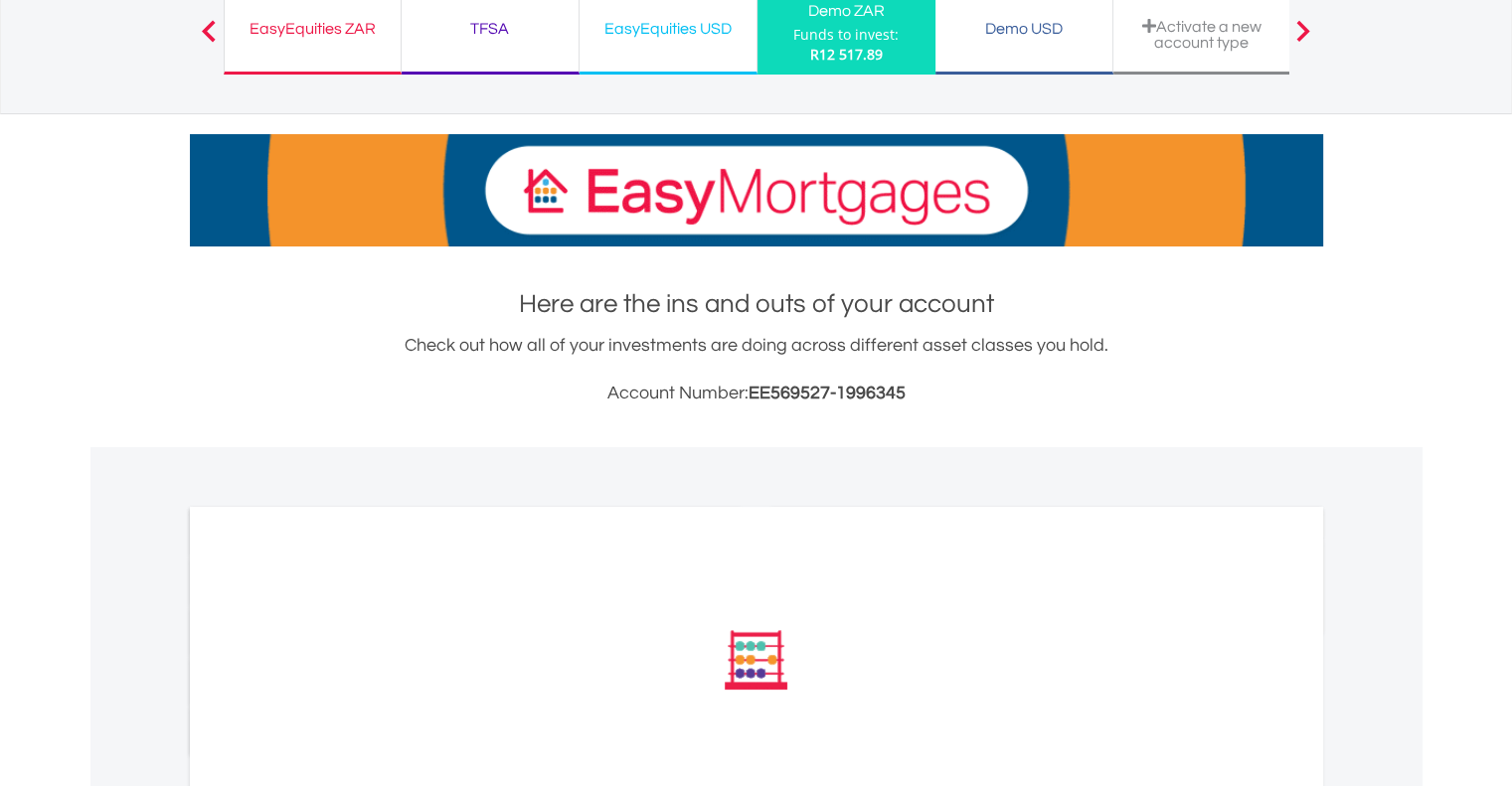 scroll, scrollTop: 0, scrollLeft: 0, axis: both 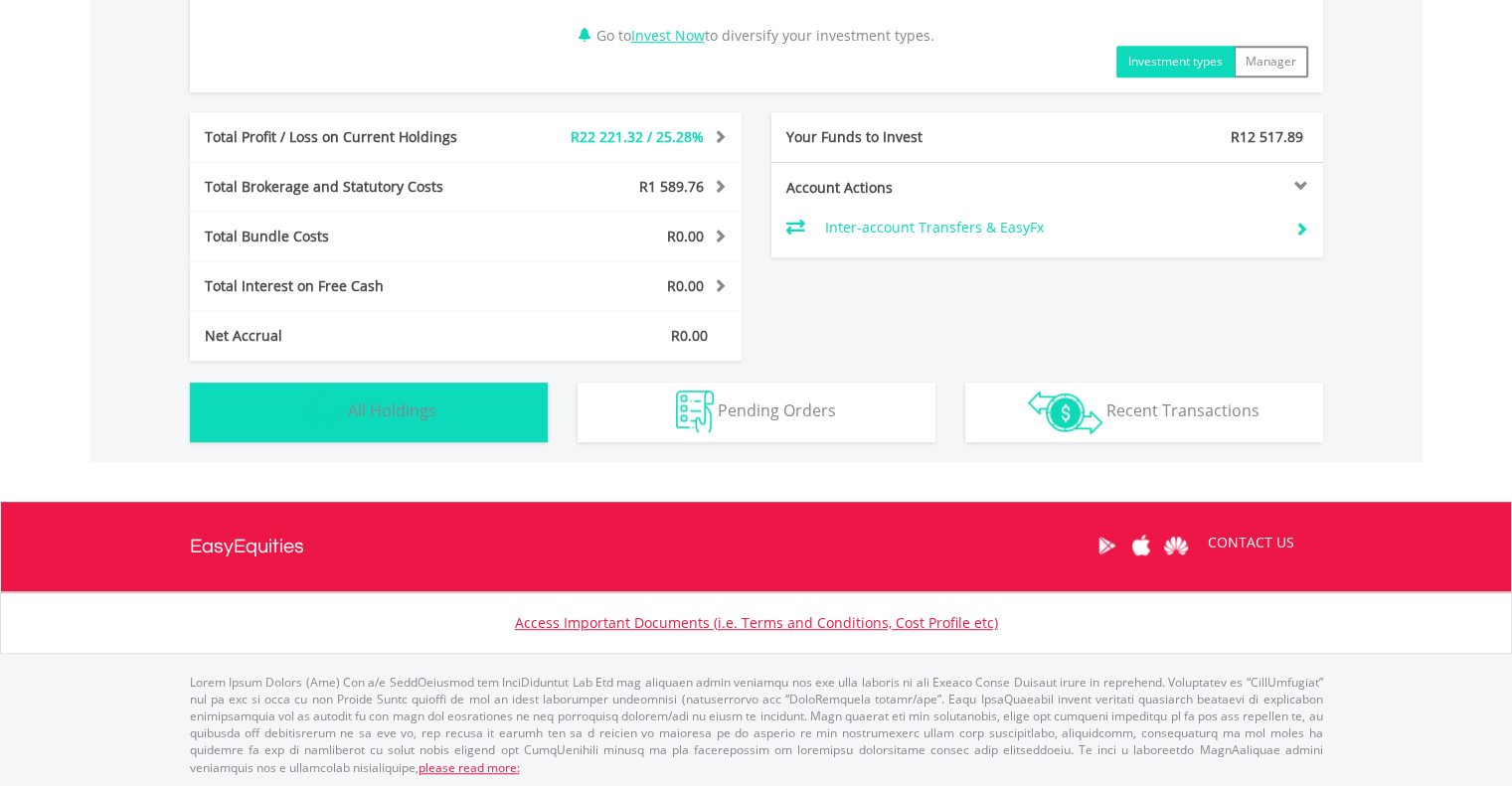click on "Holdings
All Holdings" at bounding box center (369, 412) 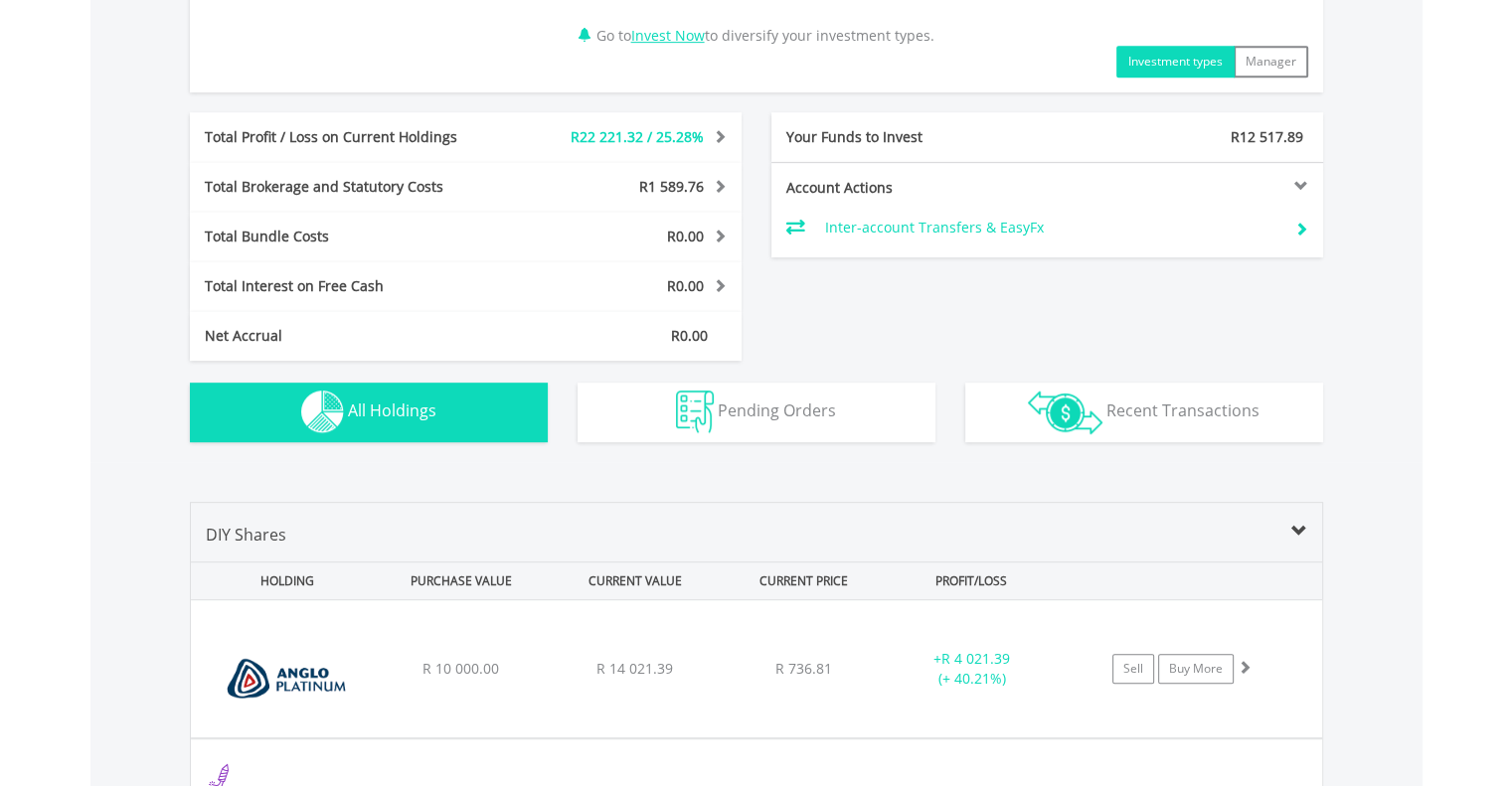 scroll, scrollTop: 1472, scrollLeft: 0, axis: vertical 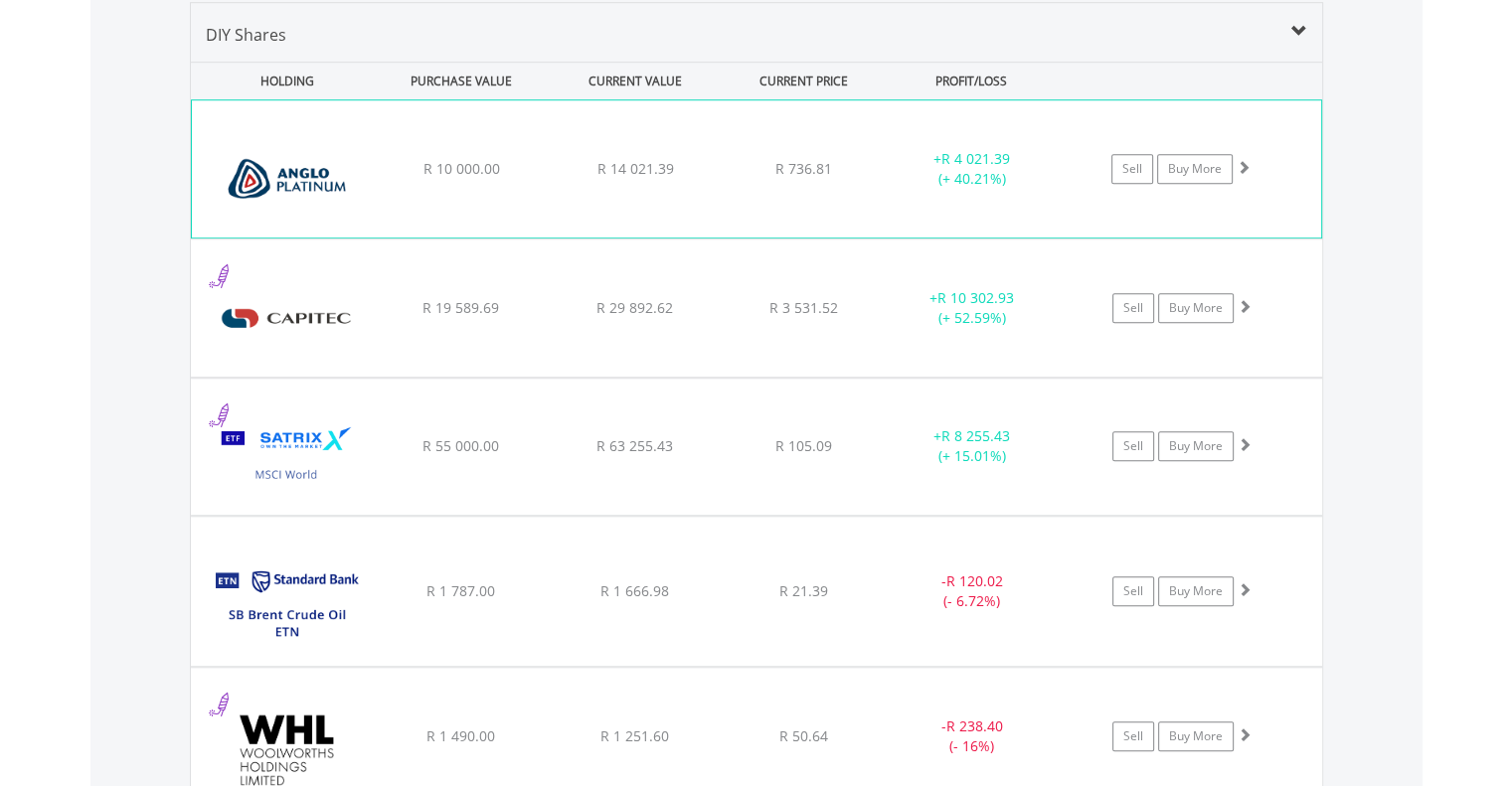 click on "R 736.81" at bounding box center [803, 169] 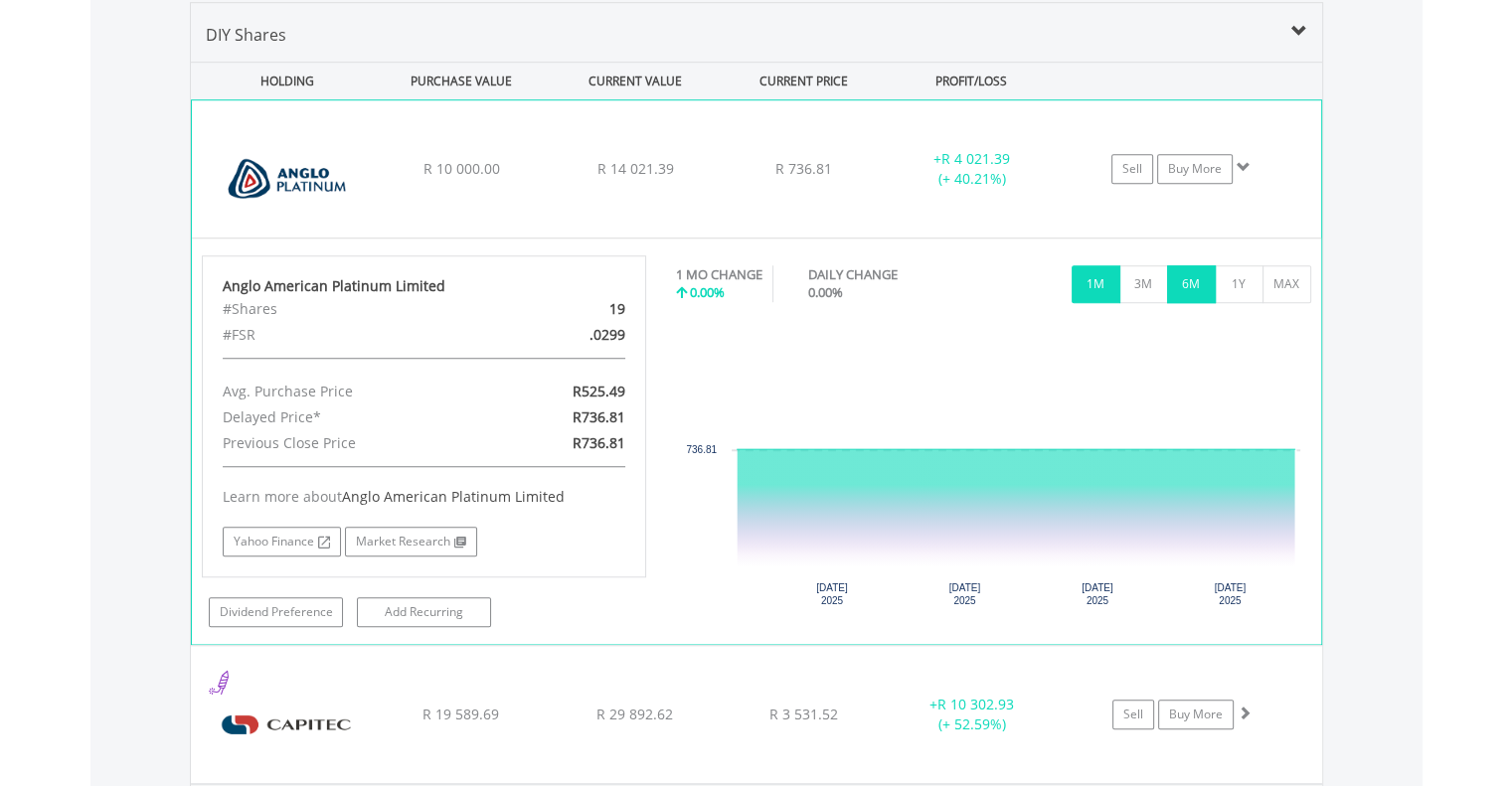 click on "6M" at bounding box center (1191, 284) 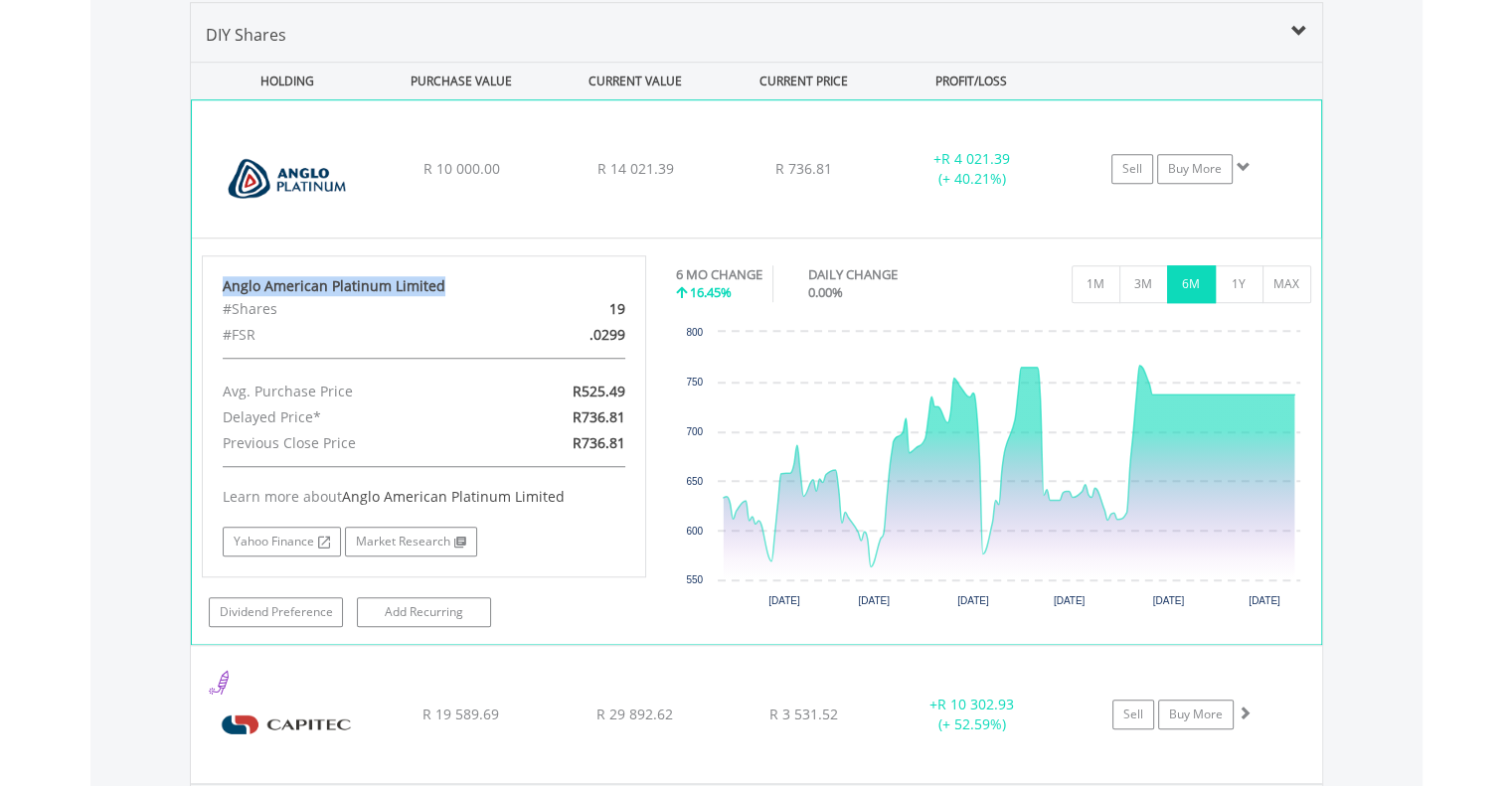 drag, startPoint x: 440, startPoint y: 281, endPoint x: 224, endPoint y: 285, distance: 216.037 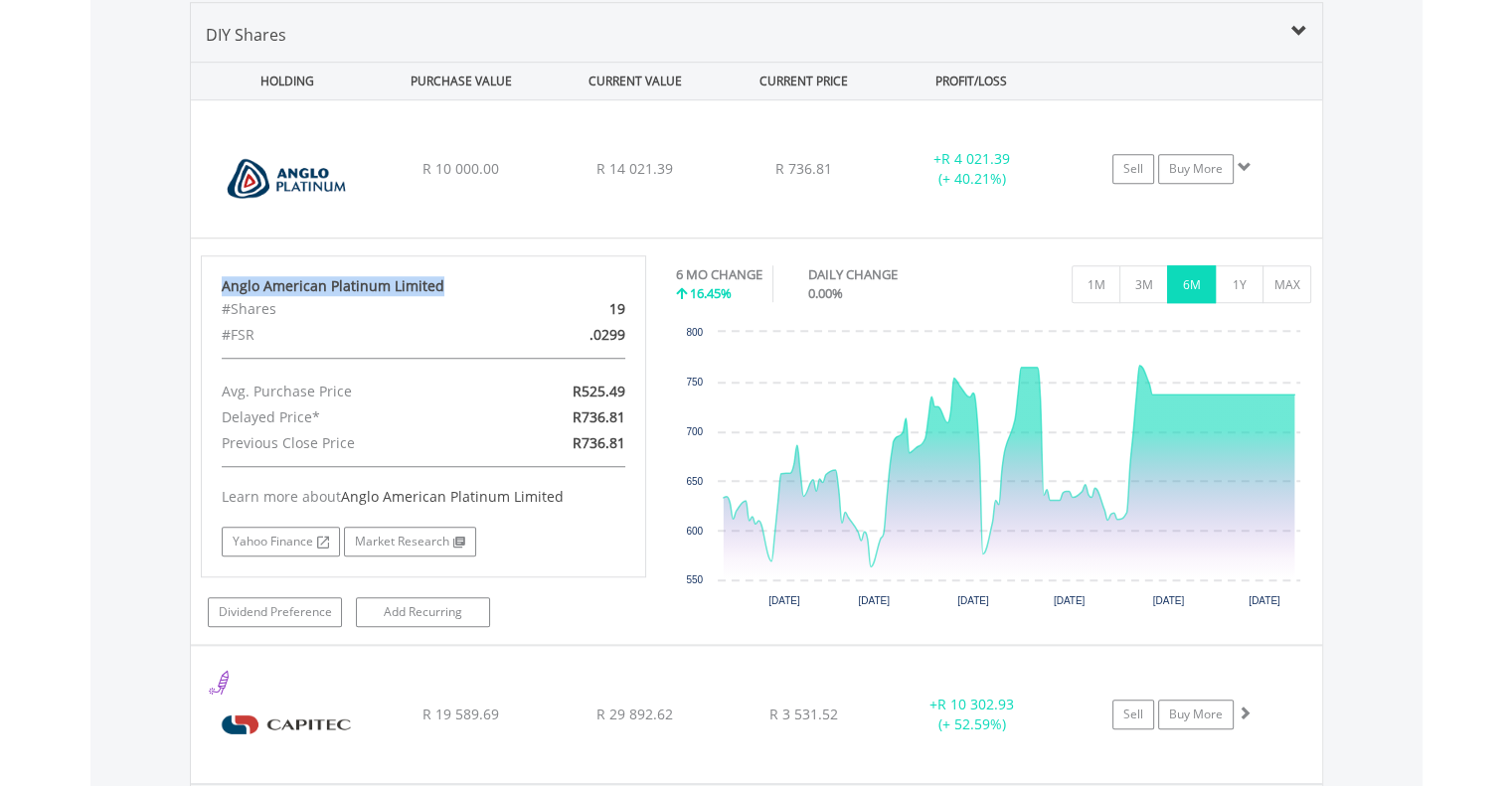 copy on "Anglo American Platinum Limited" 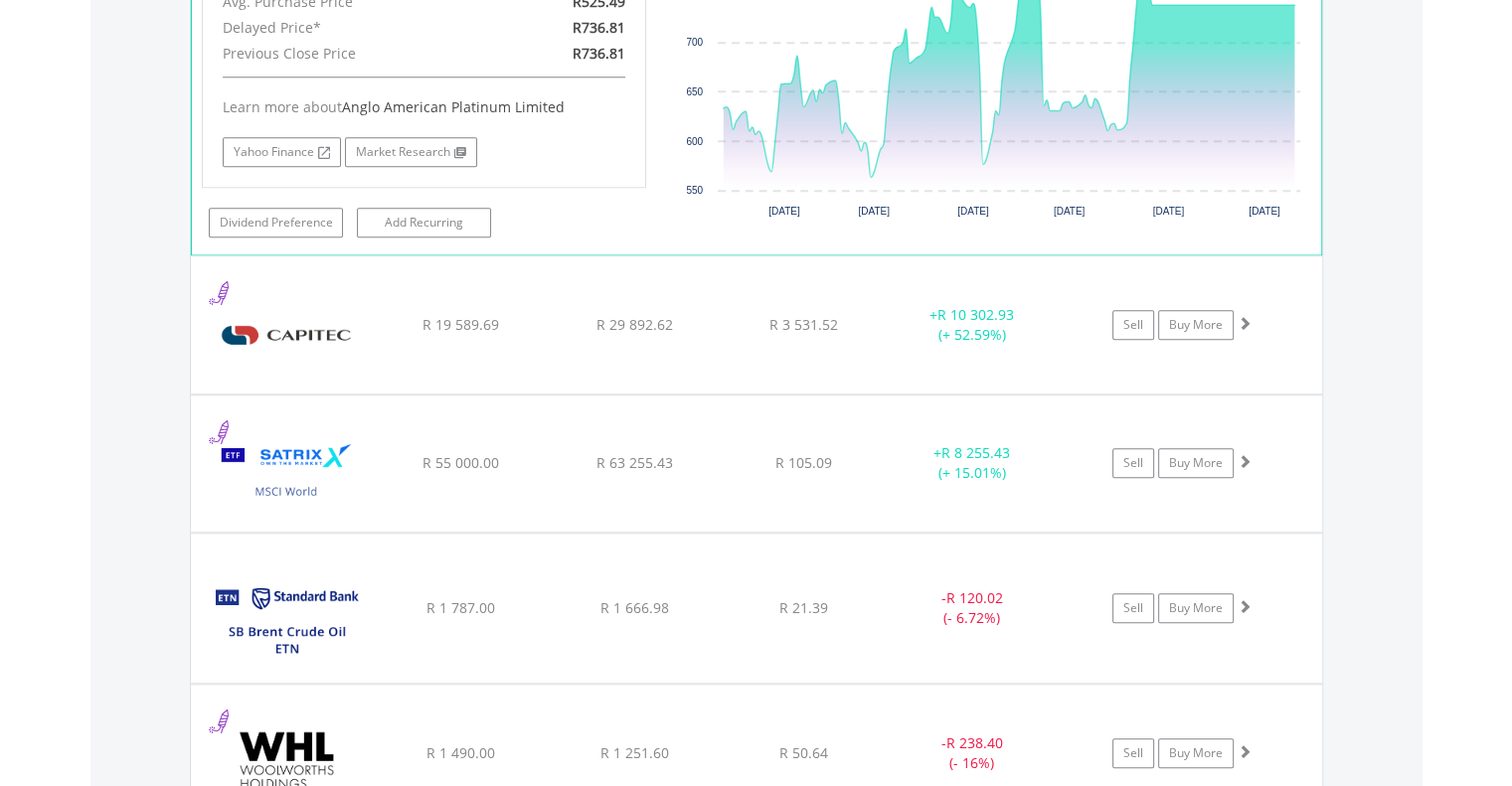 scroll, scrollTop: 1869, scrollLeft: 0, axis: vertical 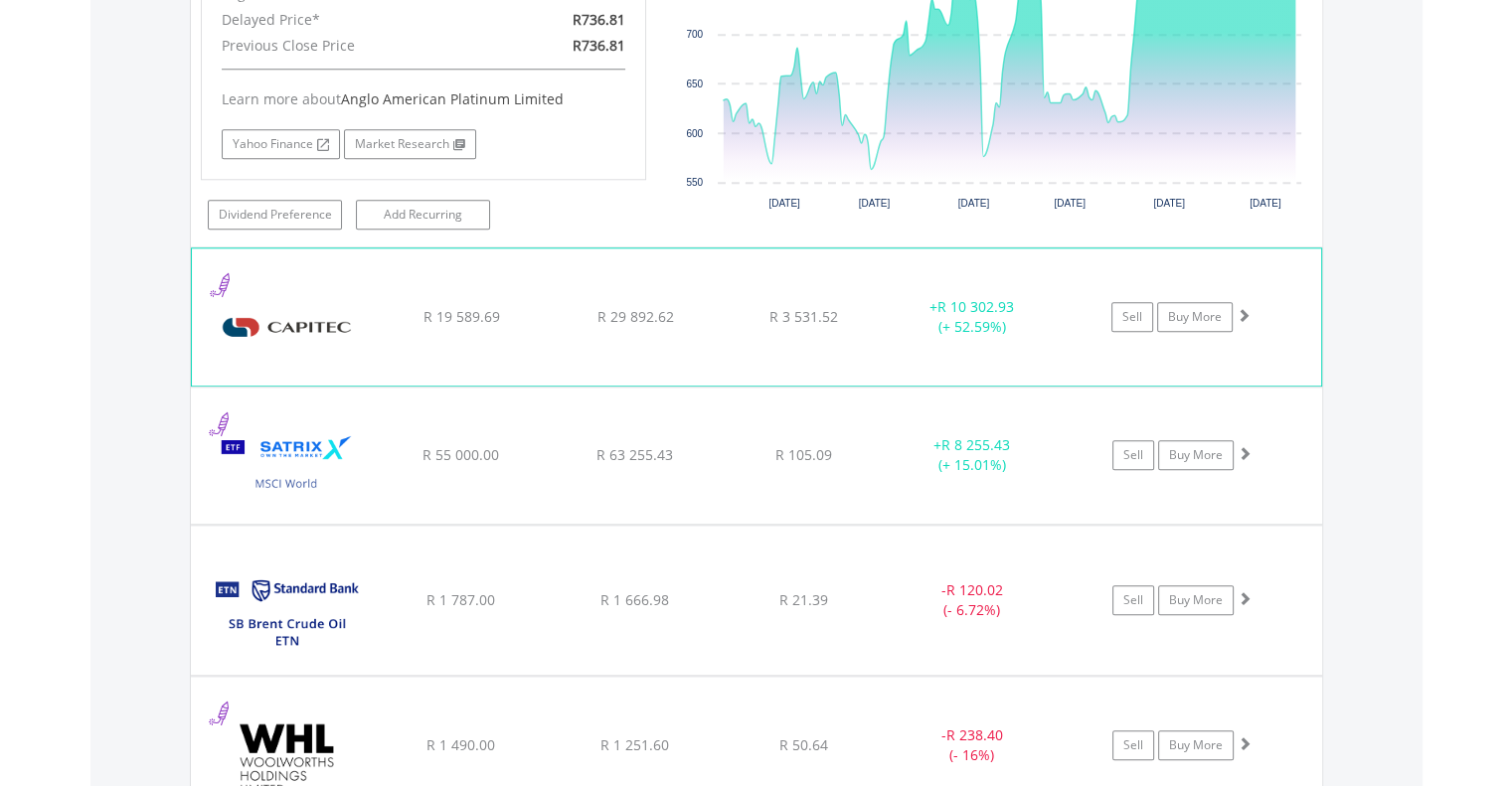 click on "﻿
Capitec Bank Holdings Limited
R 19 589.69
R 29 892.62
R 3 531.52
+  R 10 302.93 (+ 52.59%)
Sell
Buy More" at bounding box center (756, -229) 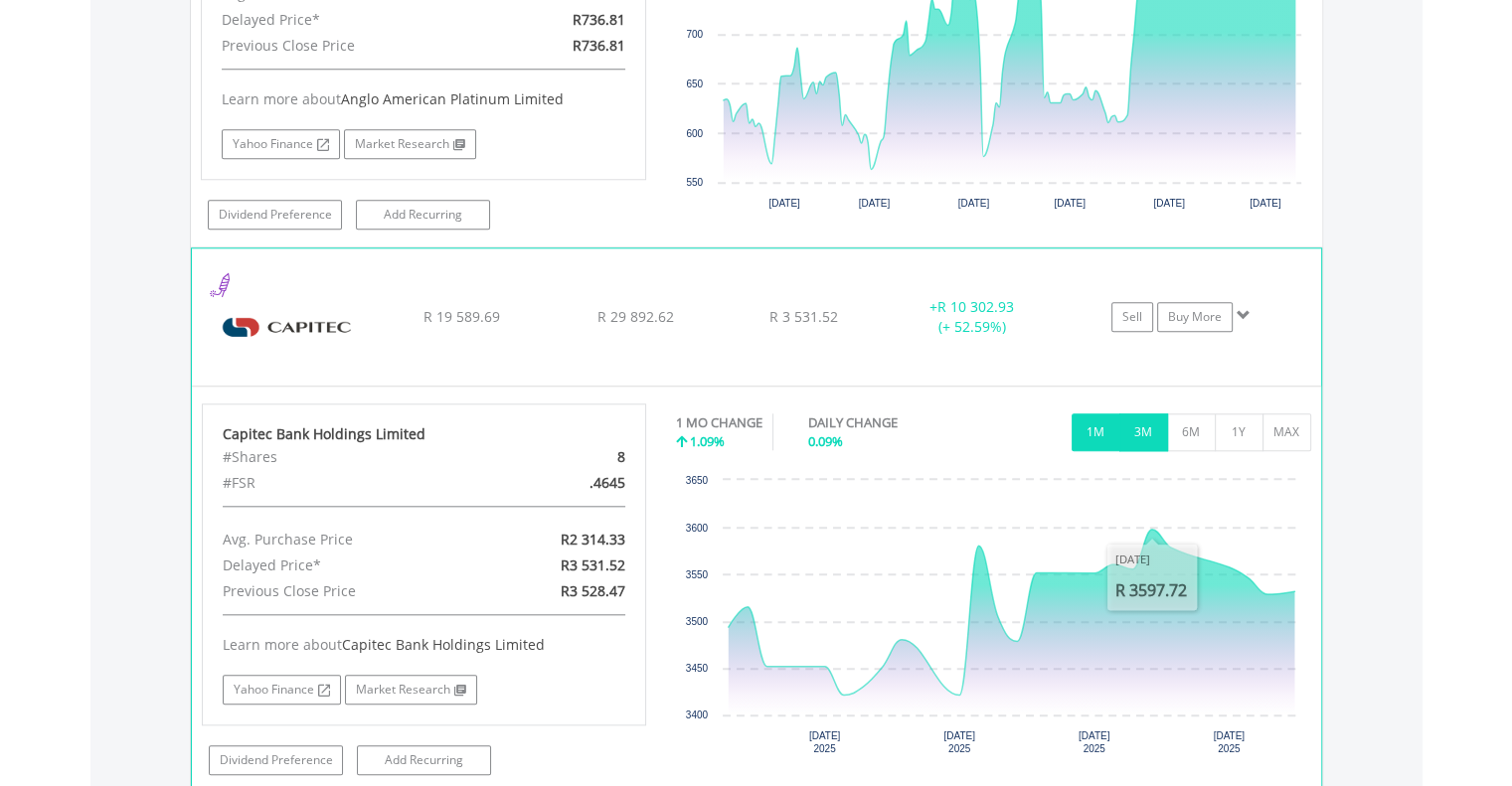 click on "3M" at bounding box center [1143, 432] 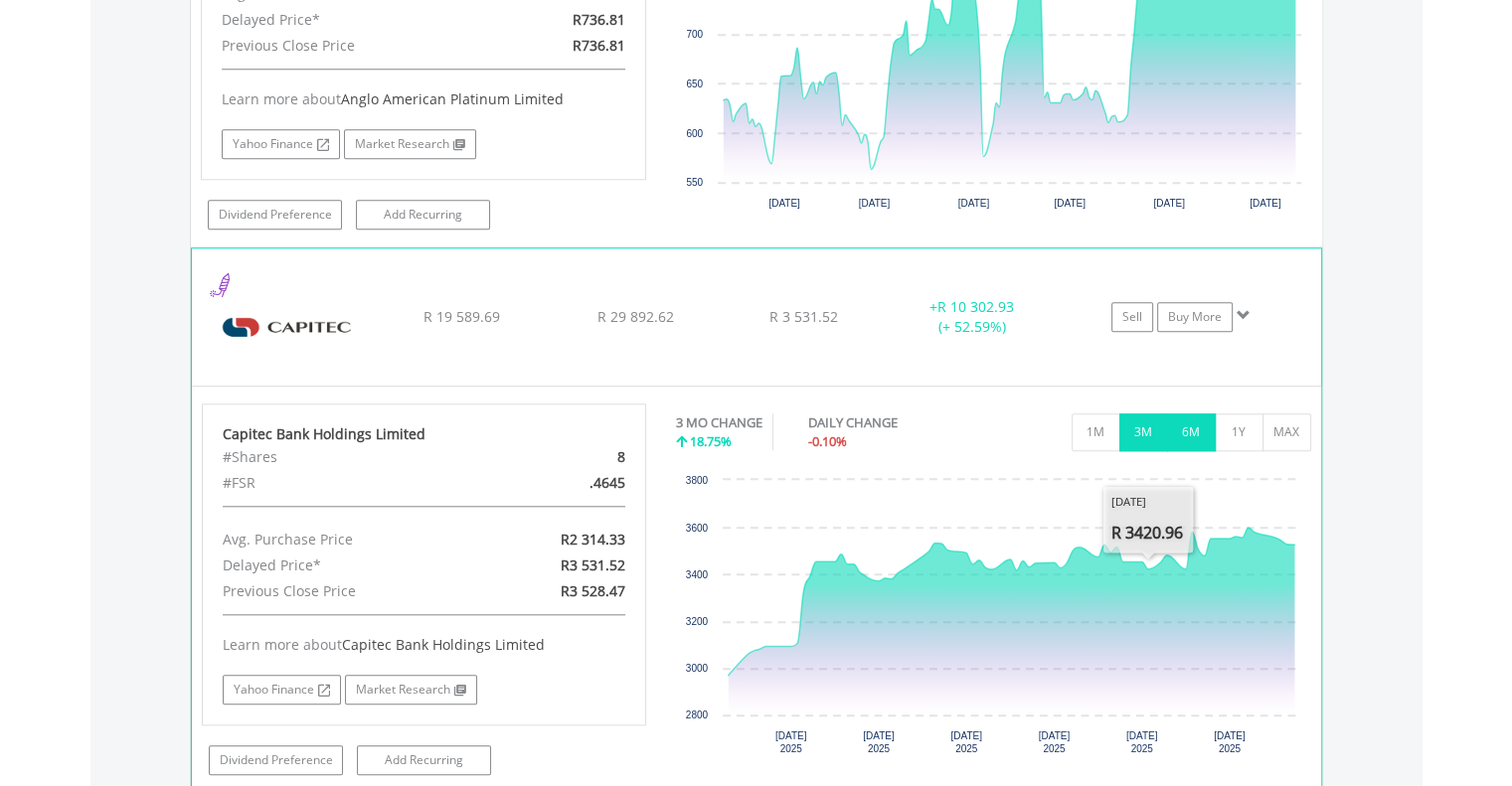 click on "6M" at bounding box center [1191, 432] 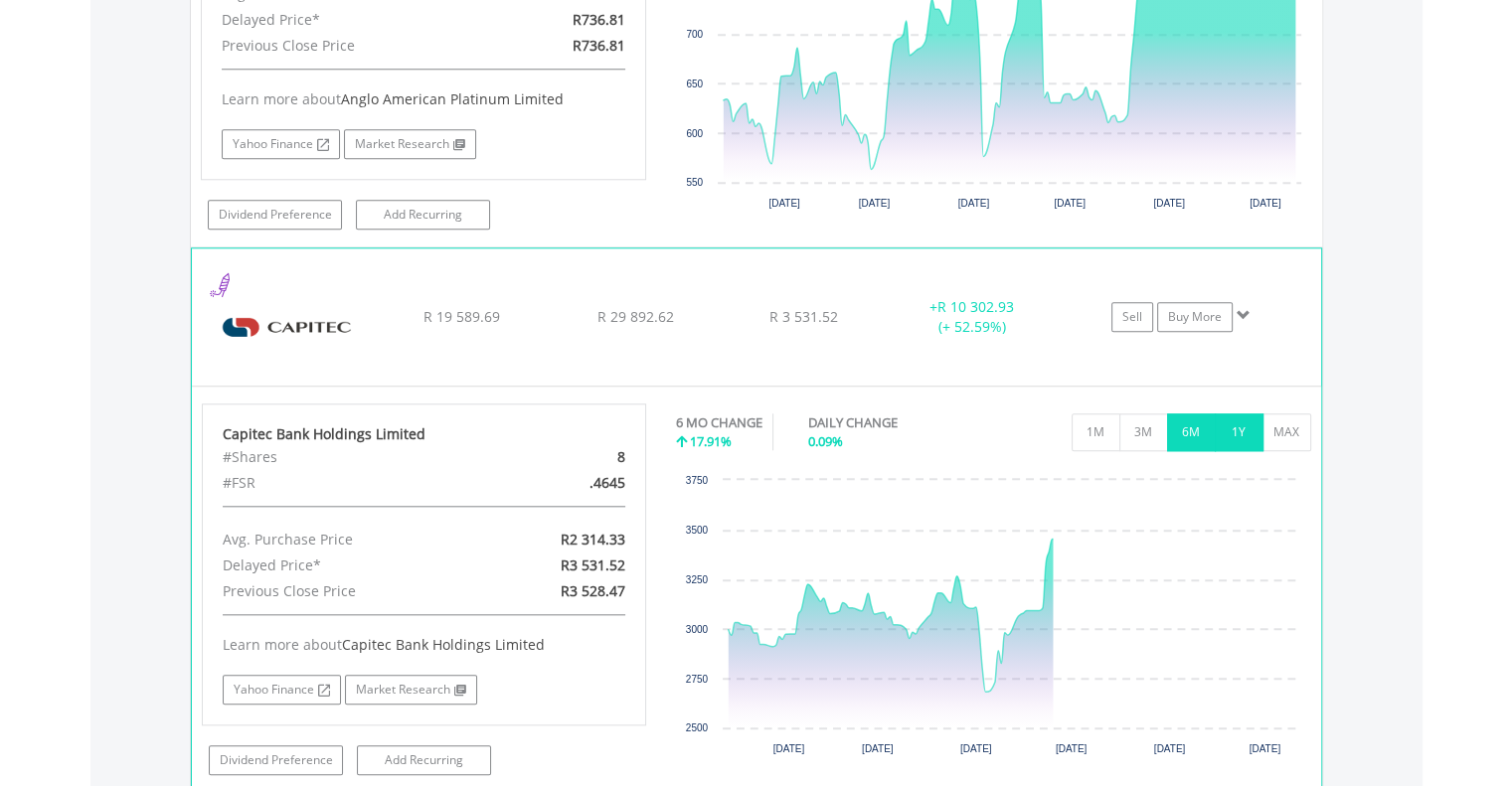 click on "1Y" at bounding box center [1239, 432] 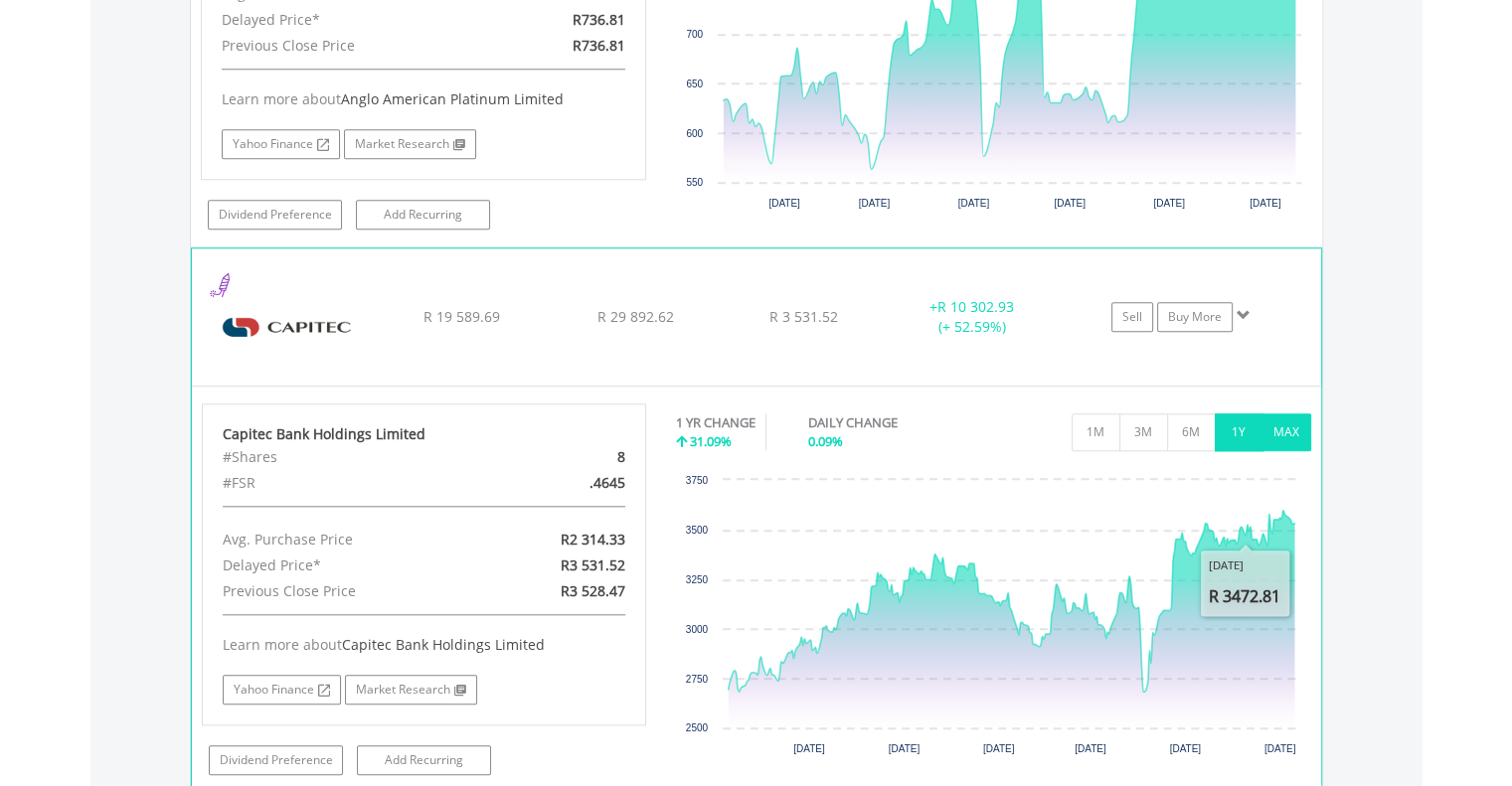 click on "MAX" at bounding box center [1286, 432] 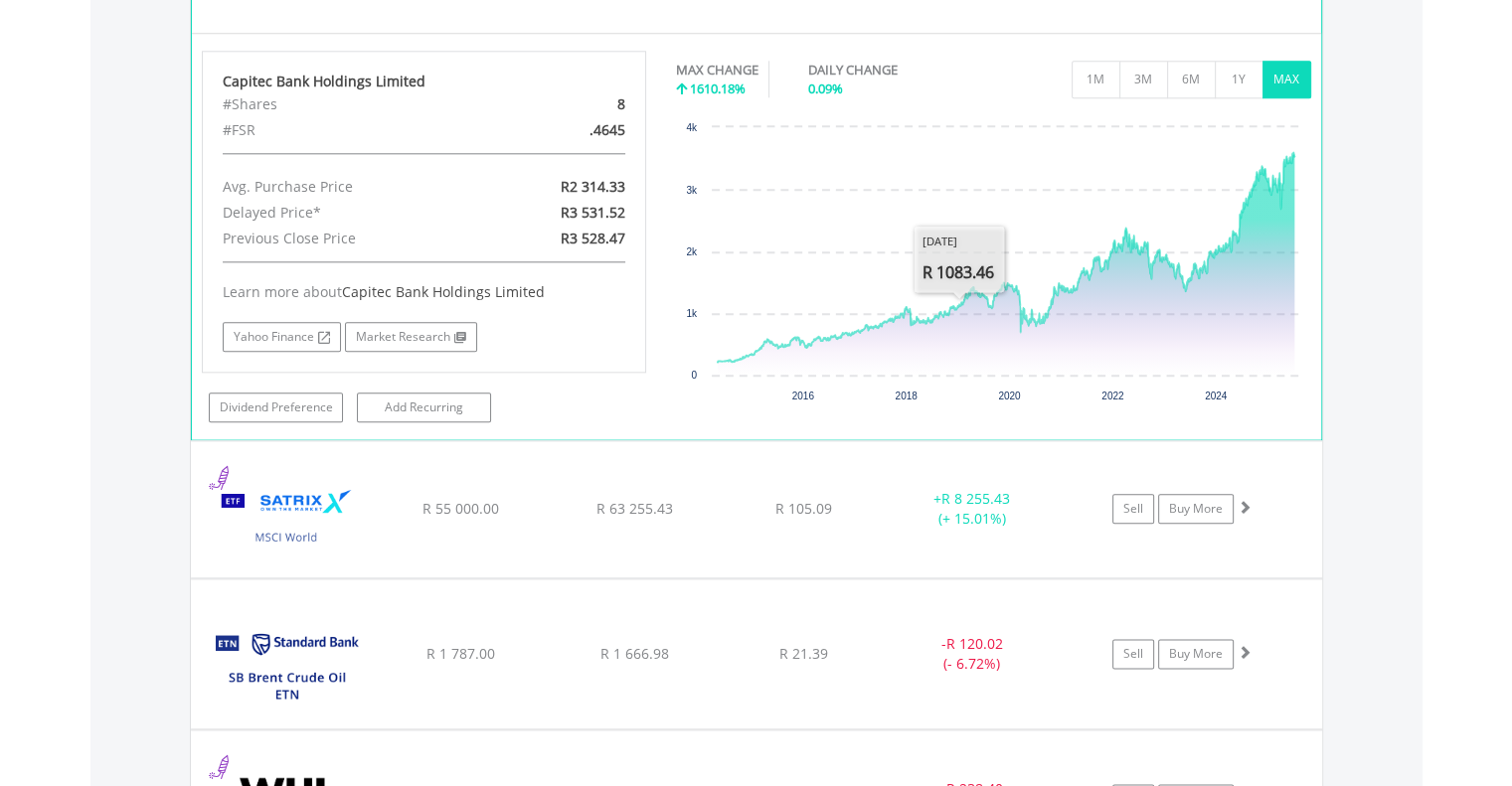 scroll, scrollTop: 2366, scrollLeft: 0, axis: vertical 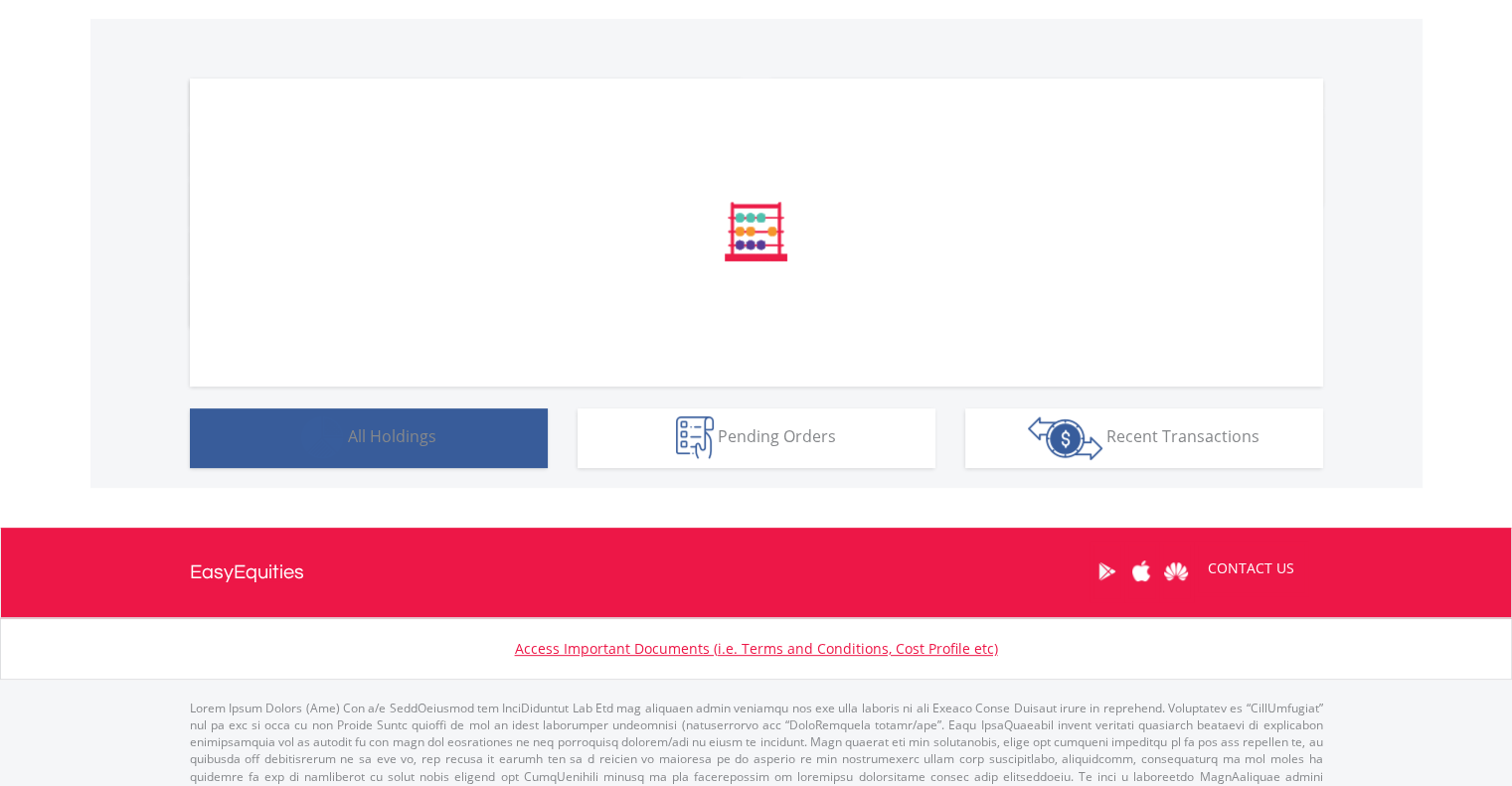 click on "﻿
Distribution
Current Value
Show All" at bounding box center (756, 253) 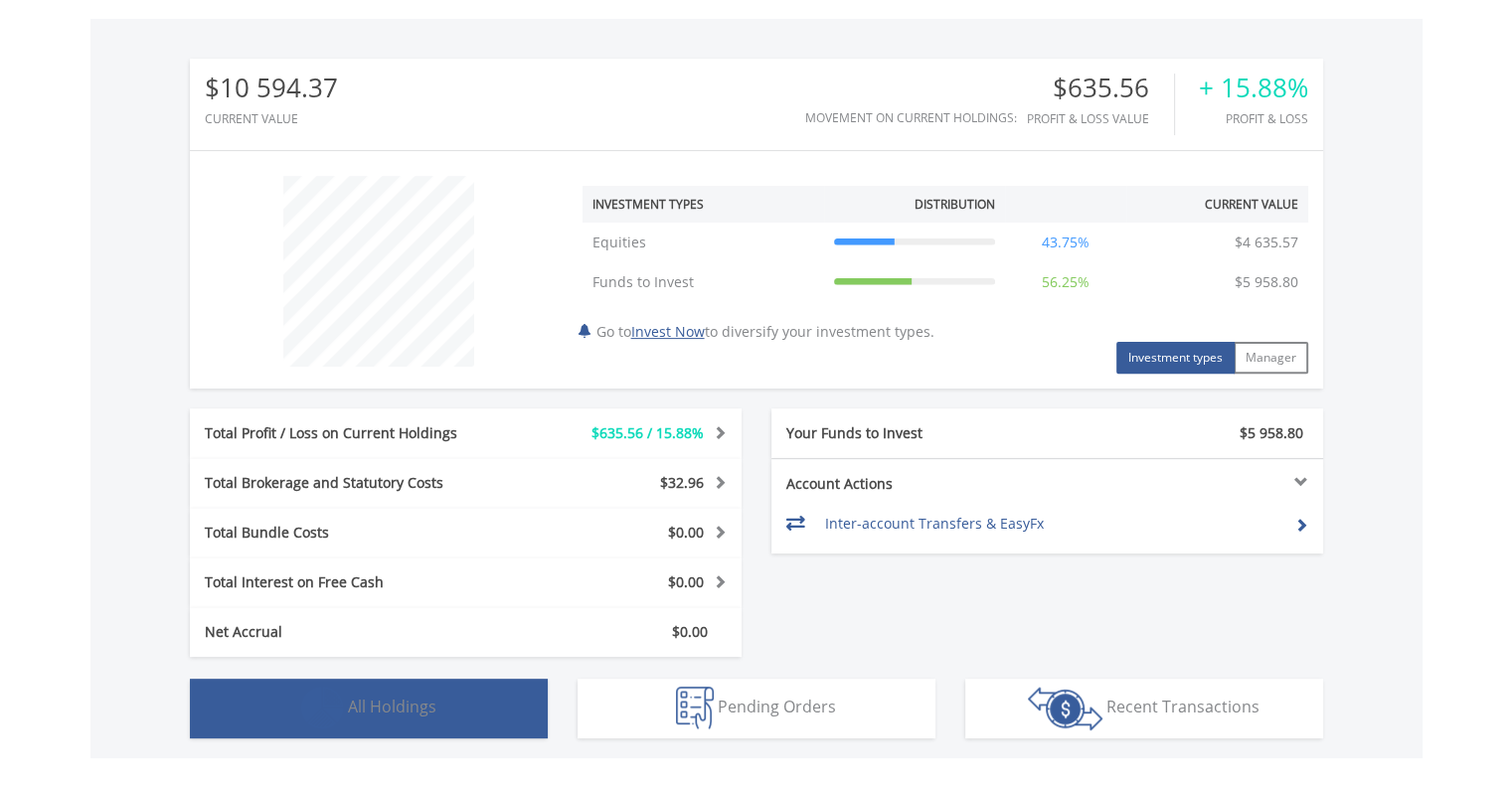 scroll, scrollTop: 993488, scrollLeft: 993705, axis: both 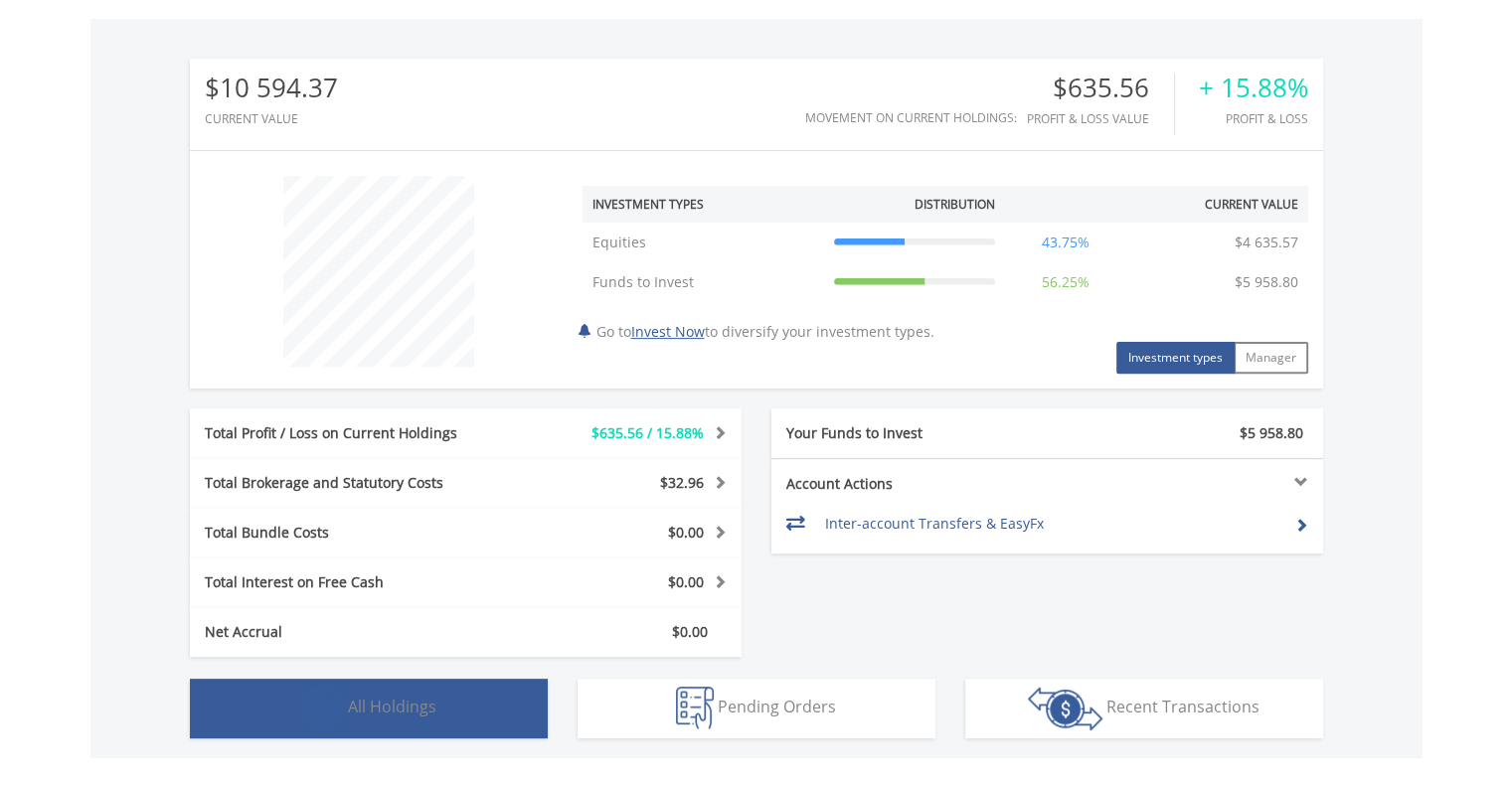click on "Holdings
All Holdings" at bounding box center [369, 708] 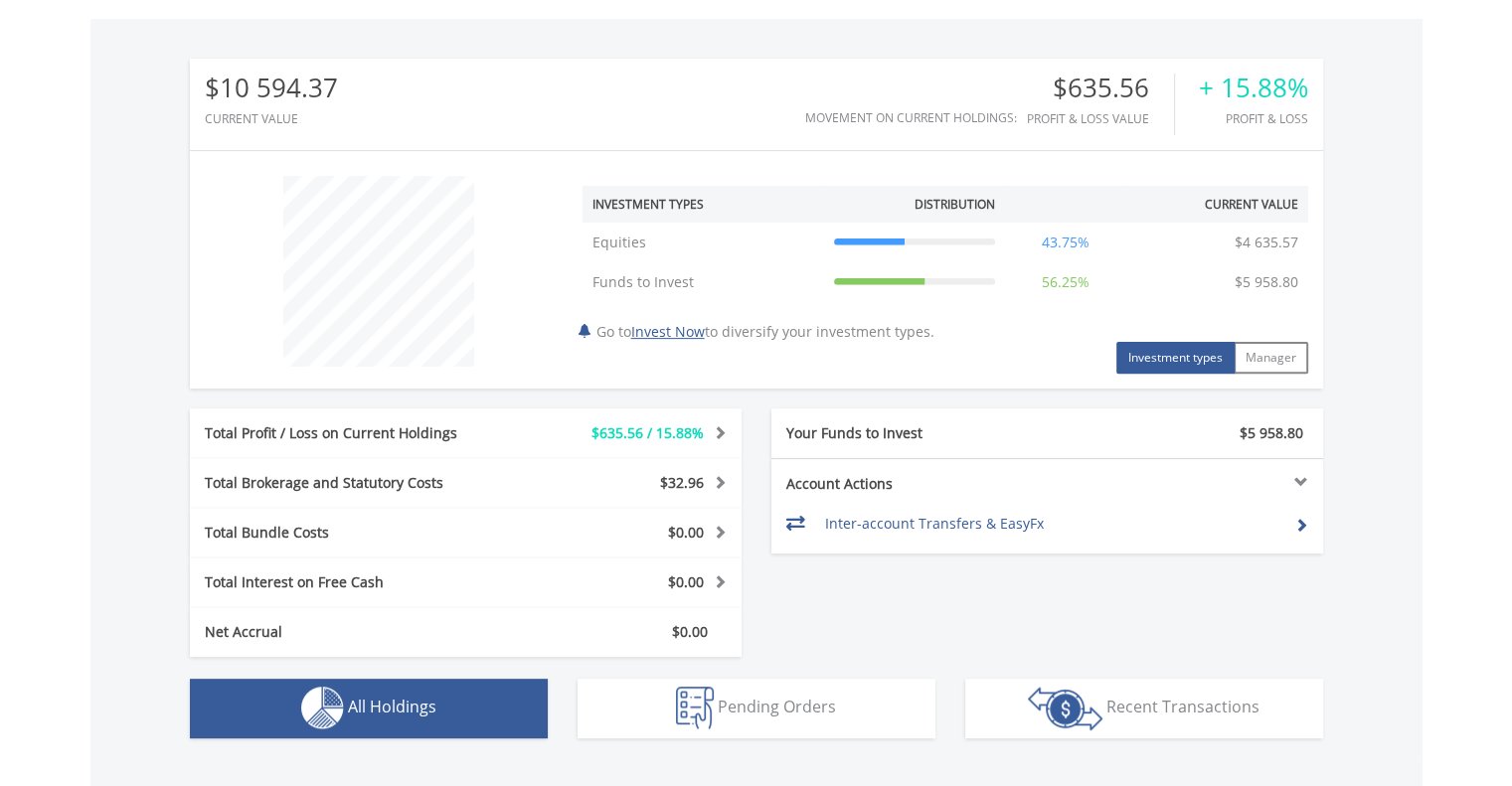scroll, scrollTop: 1347, scrollLeft: 0, axis: vertical 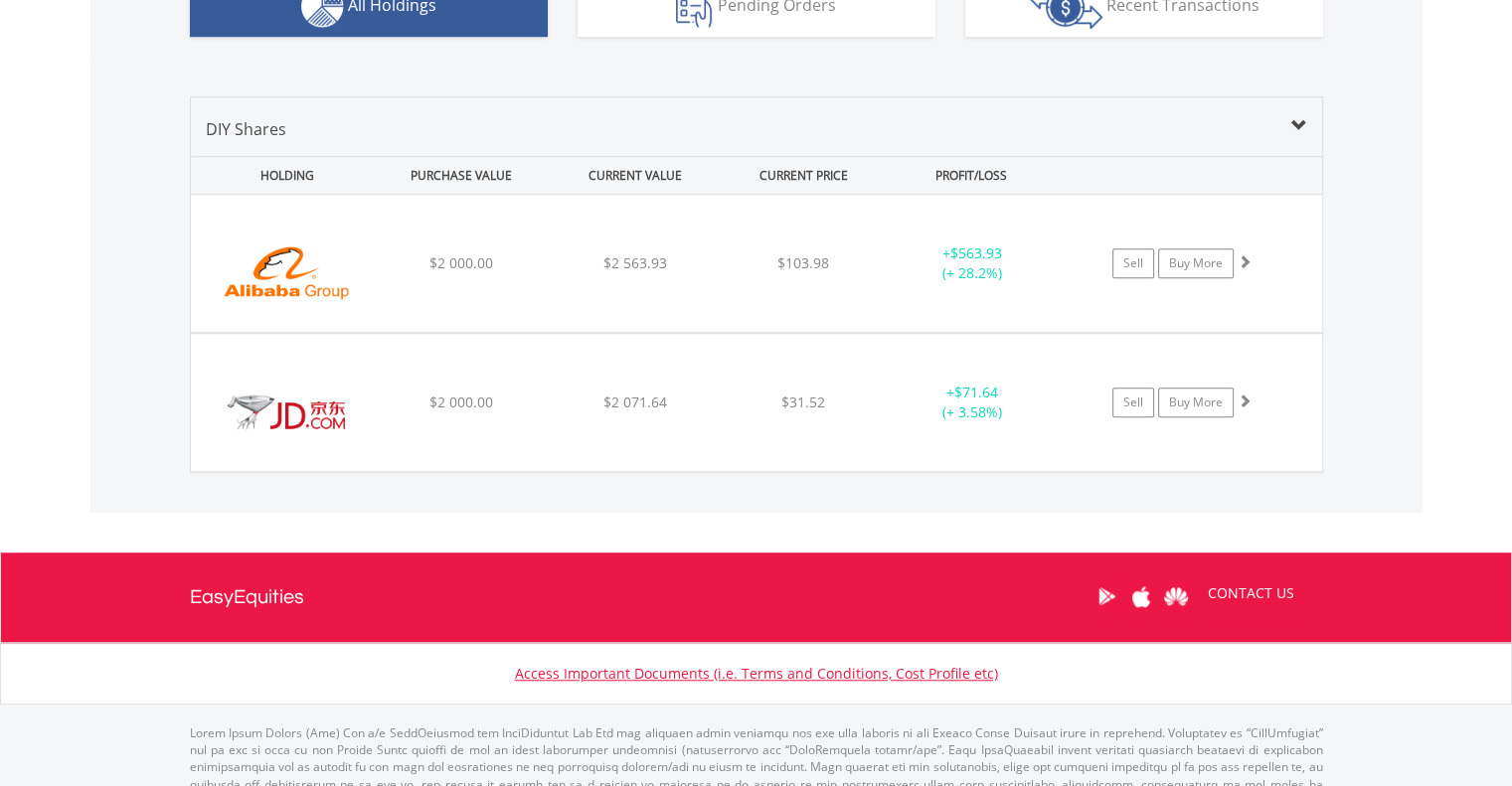 click on "My Investments
Invest Now
New Listings
Sell
My Recurring Investments
Pending Orders
Vouchers
Buy a Voucher
Redeem a Voucher
Account Management" at bounding box center [756, -221] 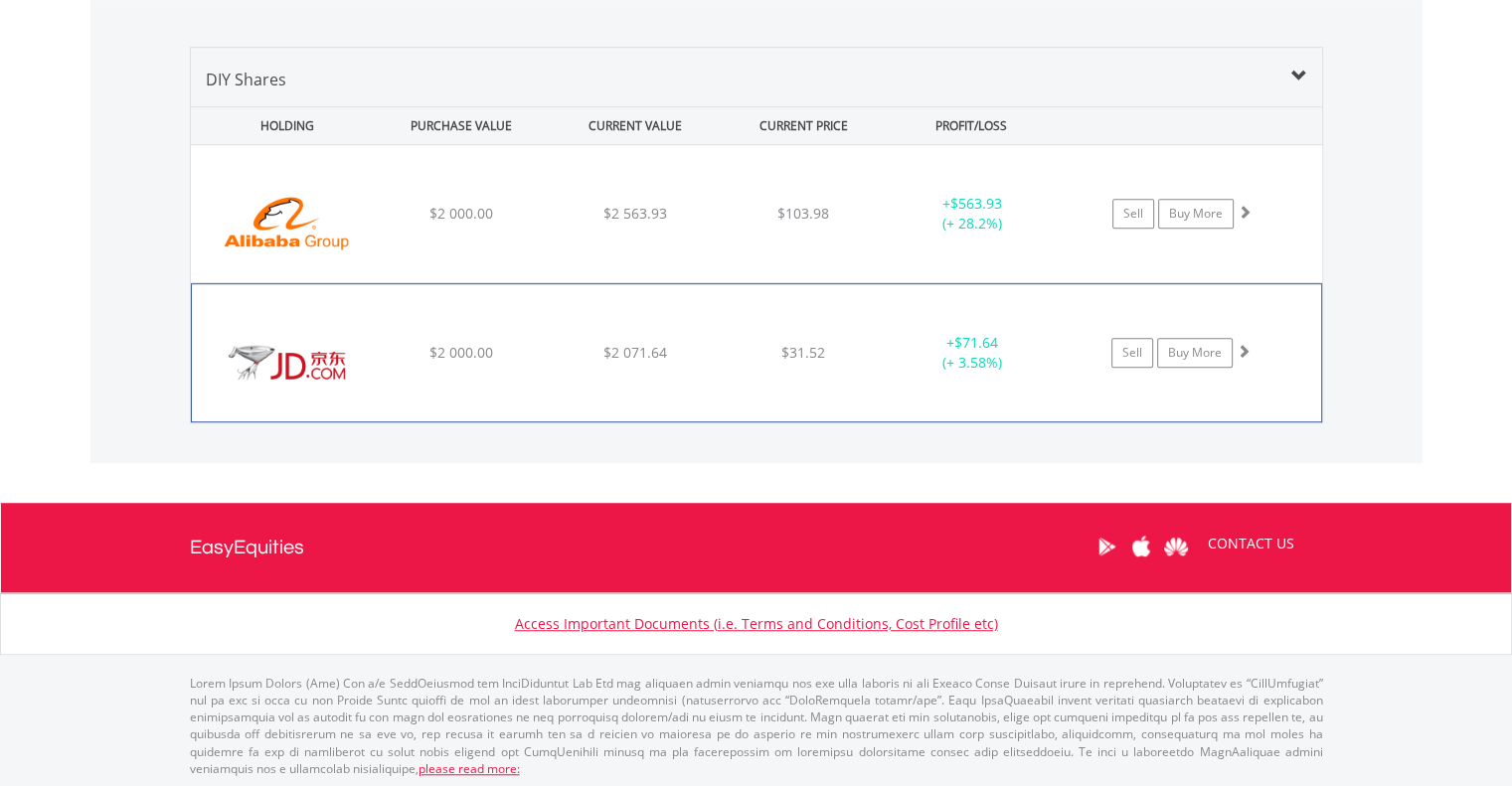 click on "﻿
Jd.Com Inc-Adr
$2 000.00
$2 071.64
$31.52
+  $71.64 (+ 3.58%)
Sell
Buy More" at bounding box center (756, 214) 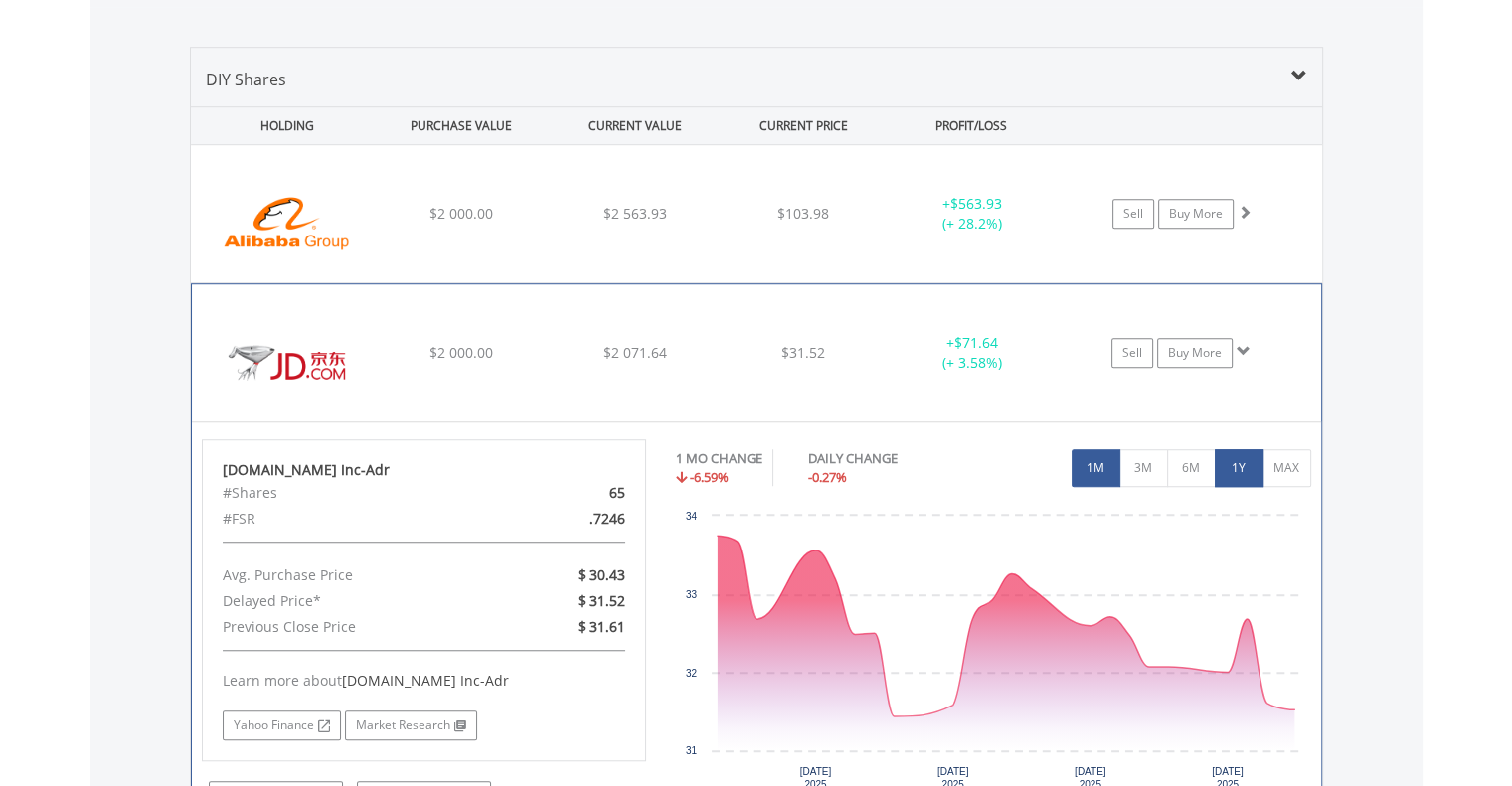 click on "1Y" at bounding box center (1239, 468) 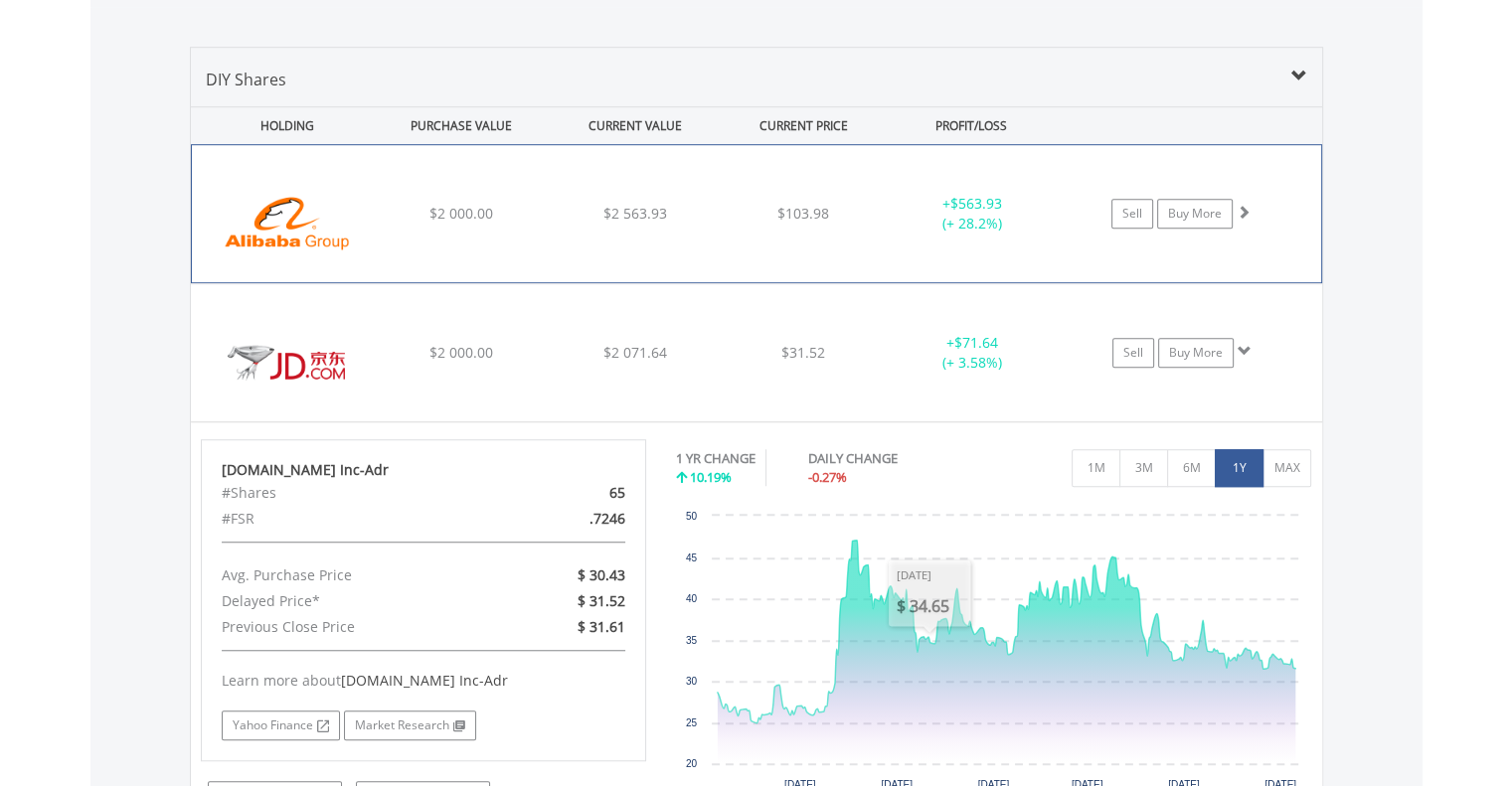 click on "﻿
Alibaba Group Holding Ltd
$2 000.00
$2 563.93
$103.98
+  $563.93 (+ 28.2%)
Sell
Buy More" at bounding box center [756, 214] 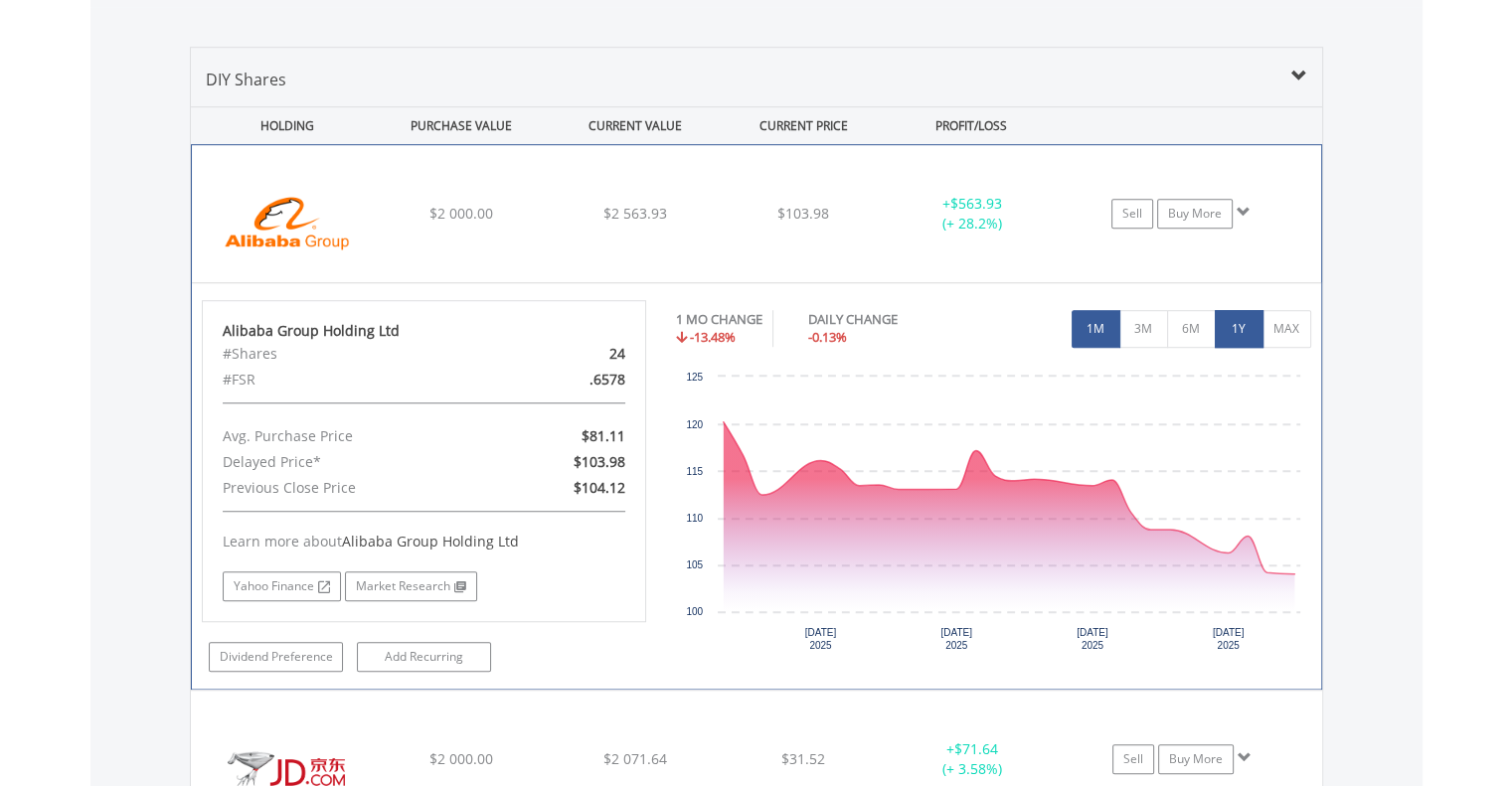 click on "1Y" at bounding box center (1239, 329) 